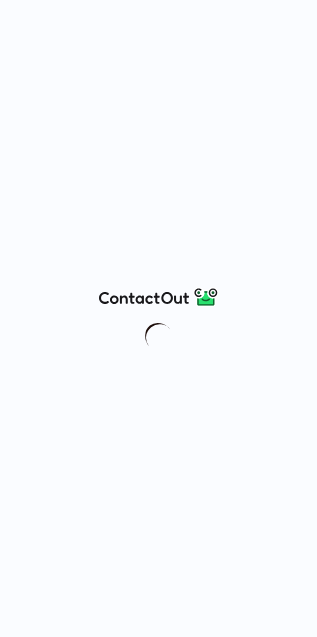scroll, scrollTop: 0, scrollLeft: 0, axis: both 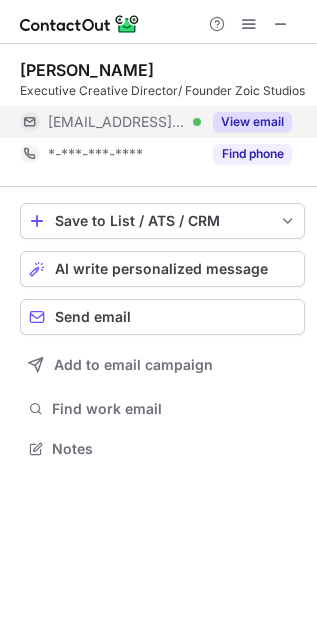 click on "View email" at bounding box center (252, 122) 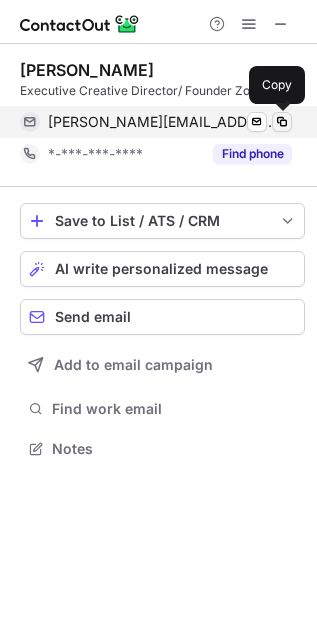 click at bounding box center [282, 122] 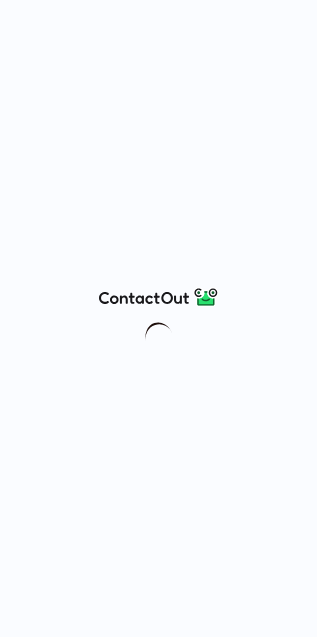 scroll, scrollTop: 0, scrollLeft: 0, axis: both 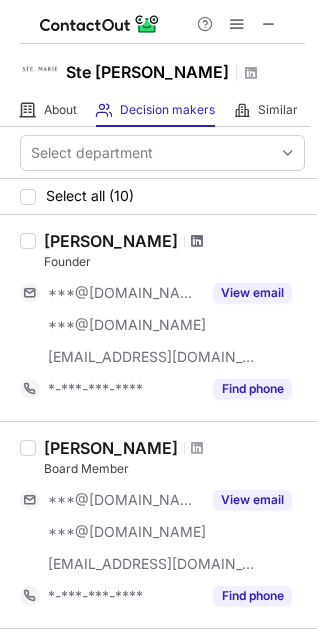 click at bounding box center [197, 241] 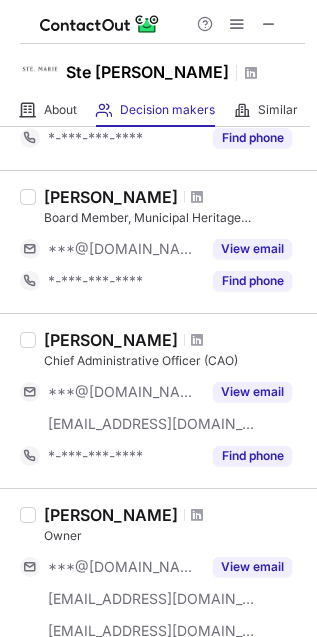 scroll, scrollTop: 666, scrollLeft: 0, axis: vertical 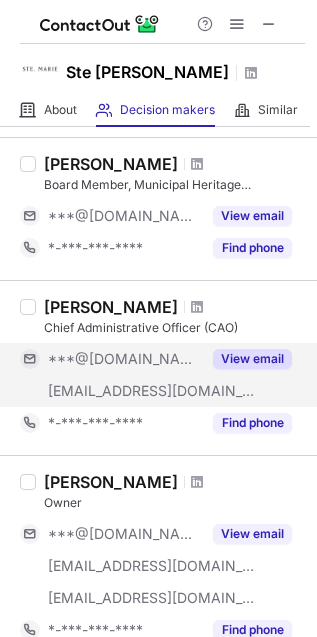 click on "View email" at bounding box center (252, 359) 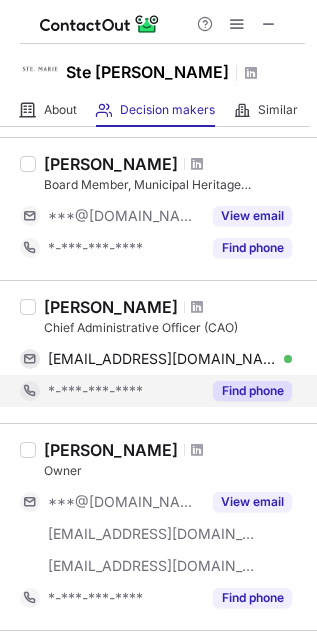 click on "Find phone" at bounding box center [252, 391] 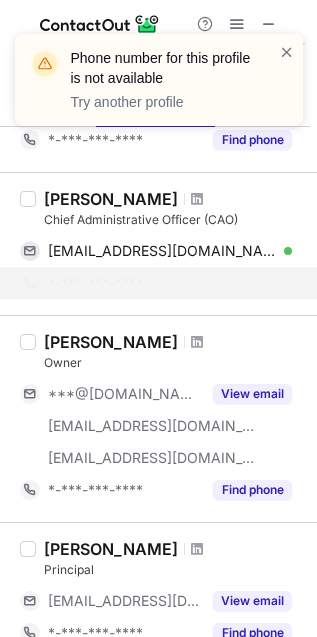scroll, scrollTop: 888, scrollLeft: 0, axis: vertical 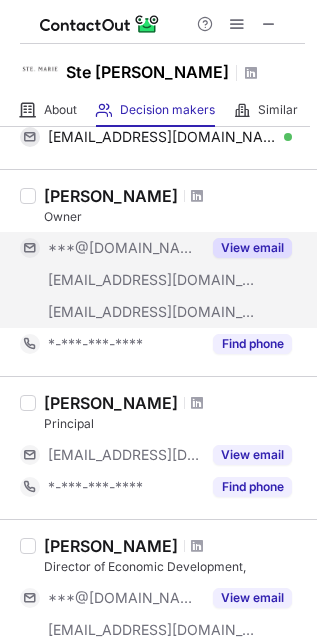 click on "View email" at bounding box center (252, 248) 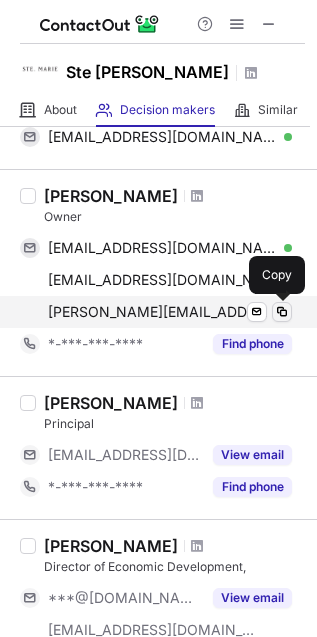 click at bounding box center [282, 312] 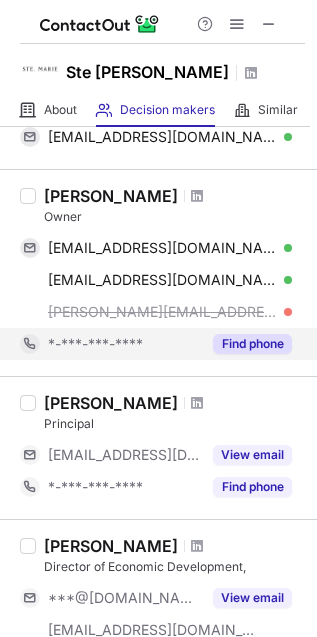 click on "Find phone" at bounding box center (252, 344) 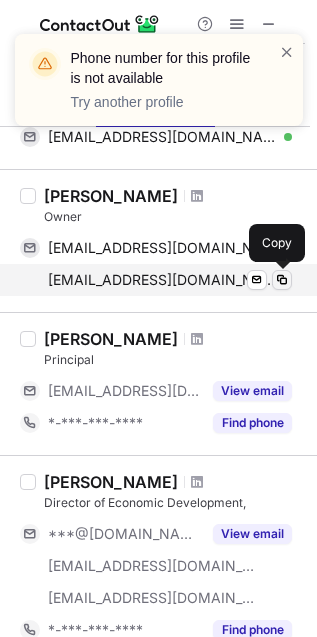 click at bounding box center (282, 280) 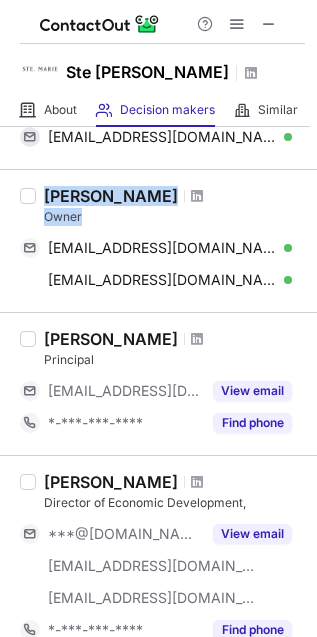 copy on "Stephen Findlay Owner" 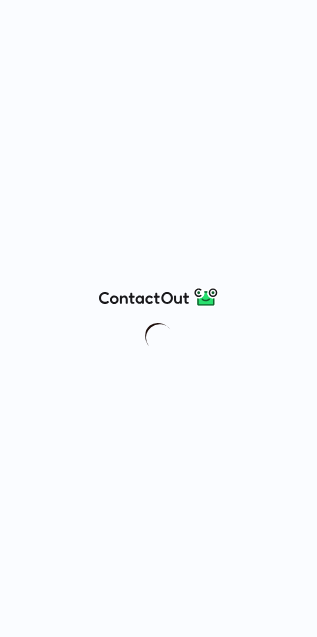scroll, scrollTop: 0, scrollLeft: 0, axis: both 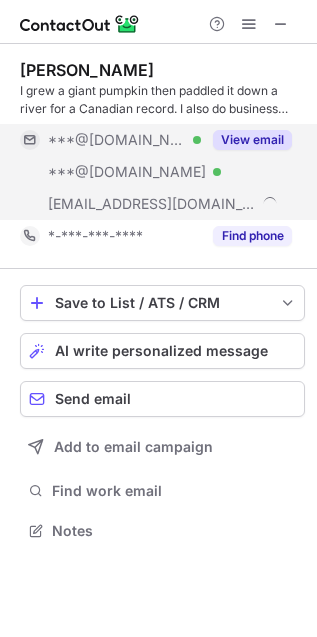 click on "View email" at bounding box center (252, 140) 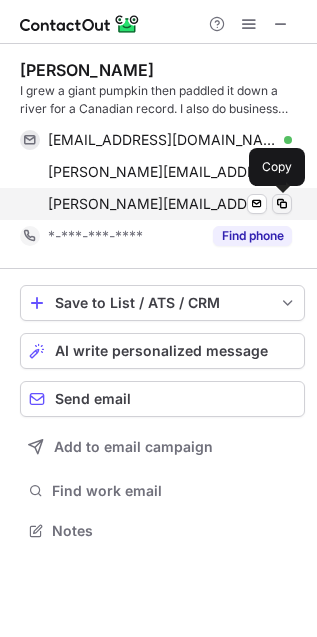 click at bounding box center [282, 204] 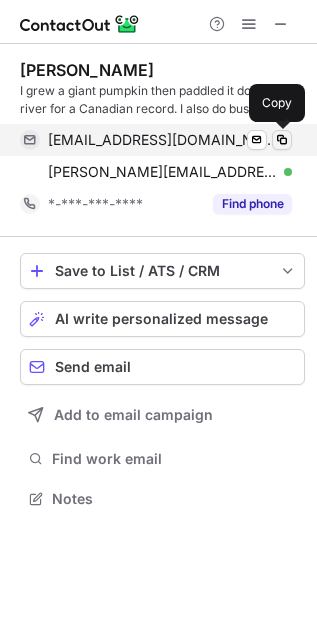 scroll, scrollTop: 485, scrollLeft: 317, axis: both 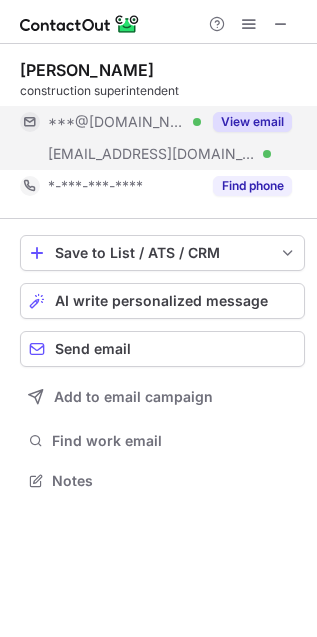 click on "View email" at bounding box center [252, 122] 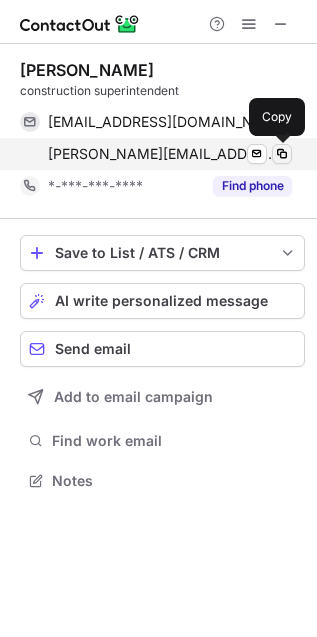 click at bounding box center [282, 154] 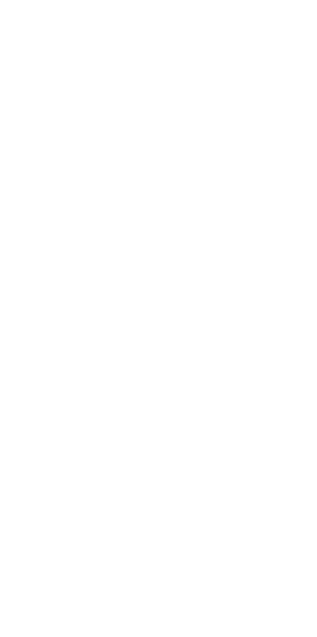 scroll, scrollTop: 0, scrollLeft: 0, axis: both 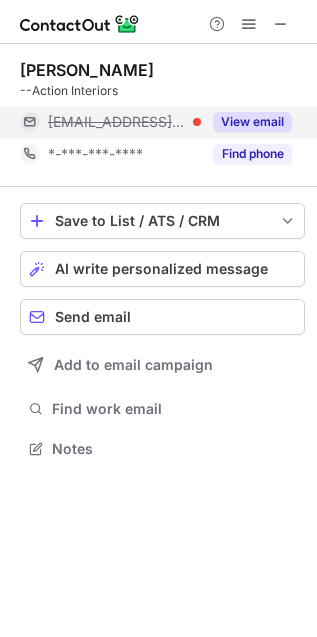 click on "View email" at bounding box center [252, 122] 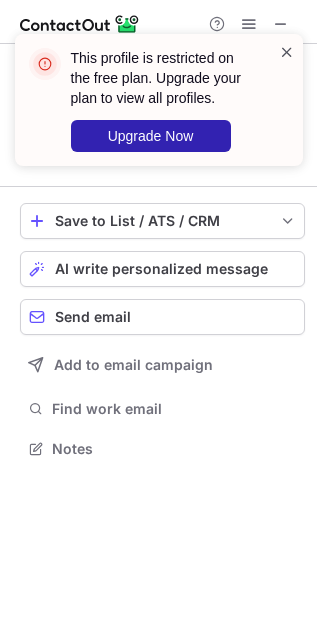click at bounding box center [287, 52] 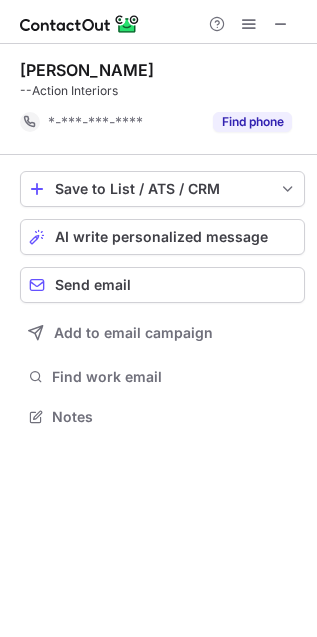 scroll, scrollTop: 402, scrollLeft: 317, axis: both 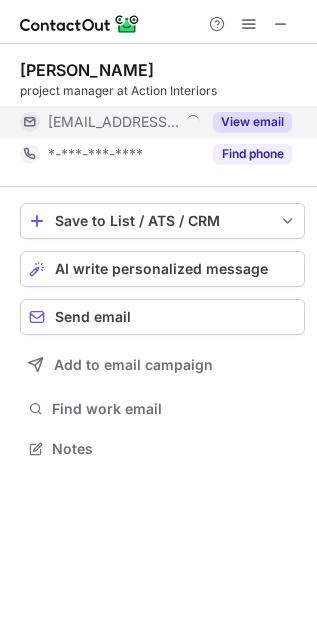 click on "View email" at bounding box center (252, 122) 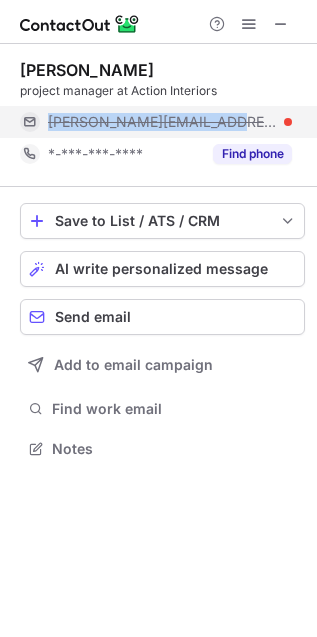 copy on "[PERSON_NAME][EMAIL_ADDRESS][DOMAIN_NAME]" 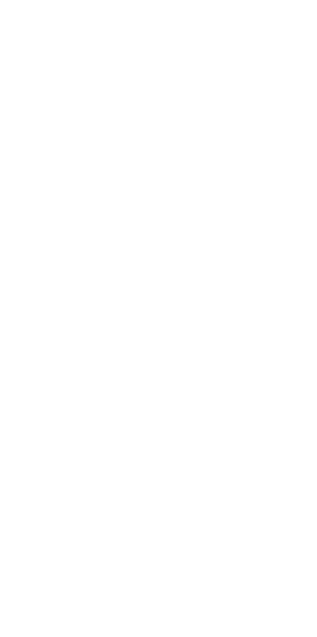 scroll, scrollTop: 0, scrollLeft: 0, axis: both 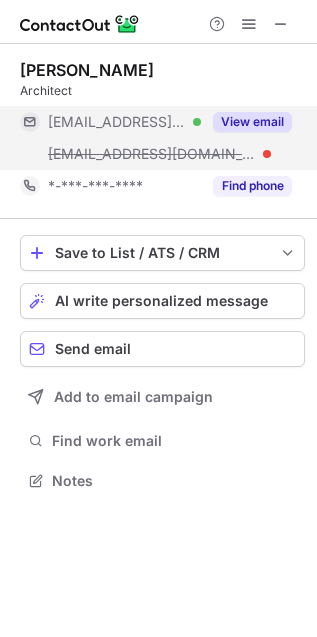 click on "View email" at bounding box center [252, 122] 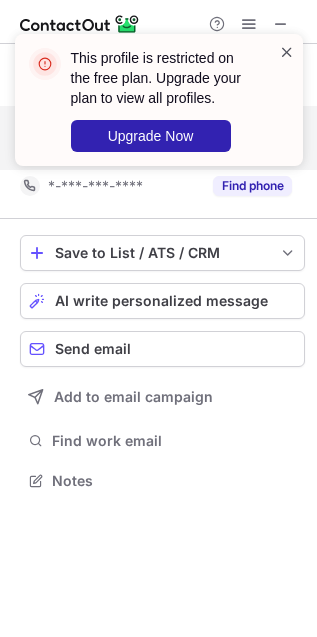 click at bounding box center [287, 52] 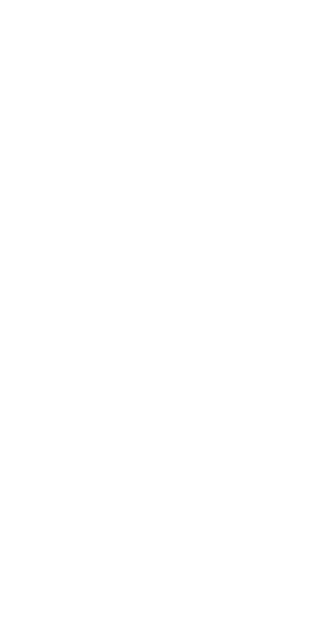 scroll, scrollTop: 0, scrollLeft: 0, axis: both 